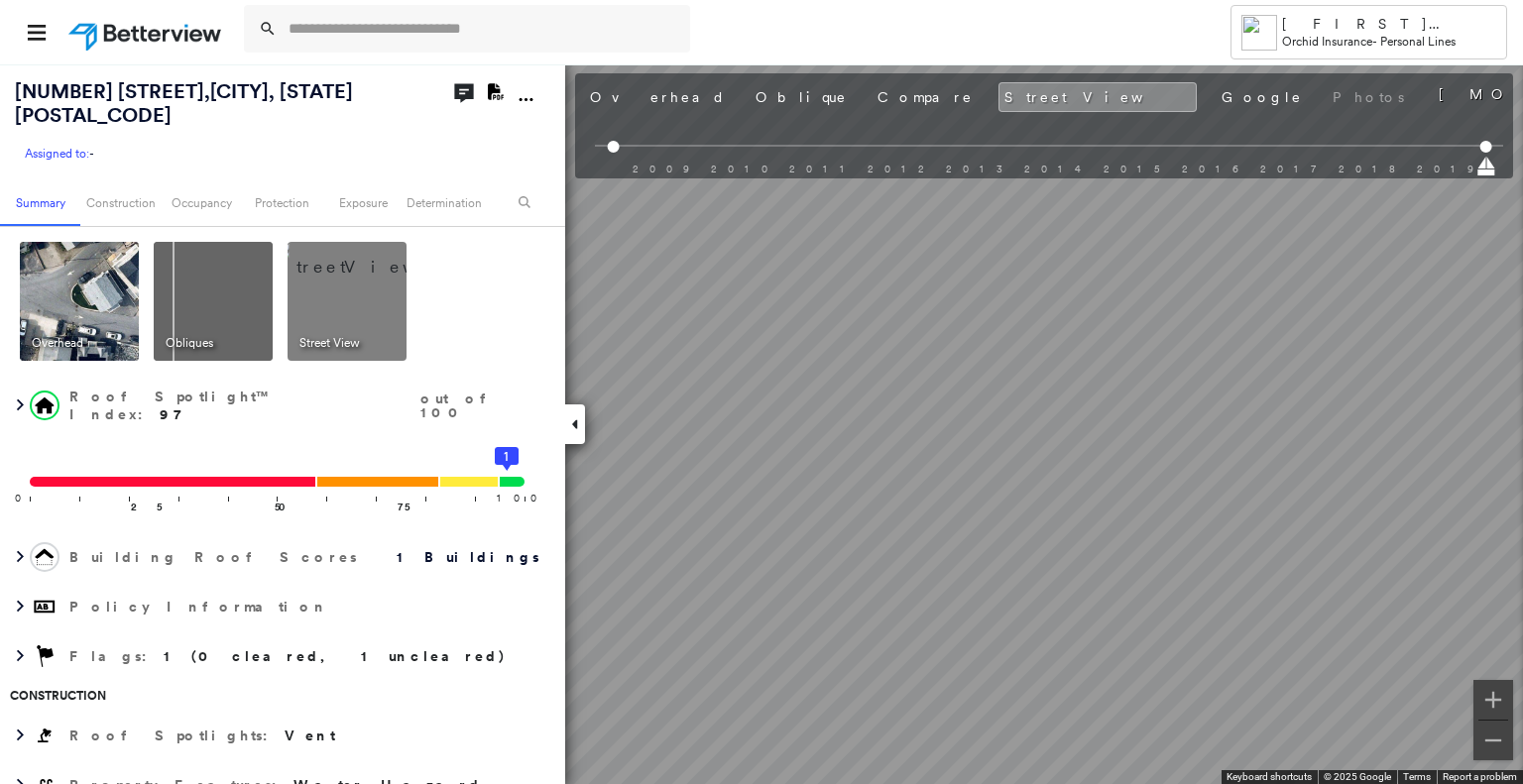 click at bounding box center [483, 29] 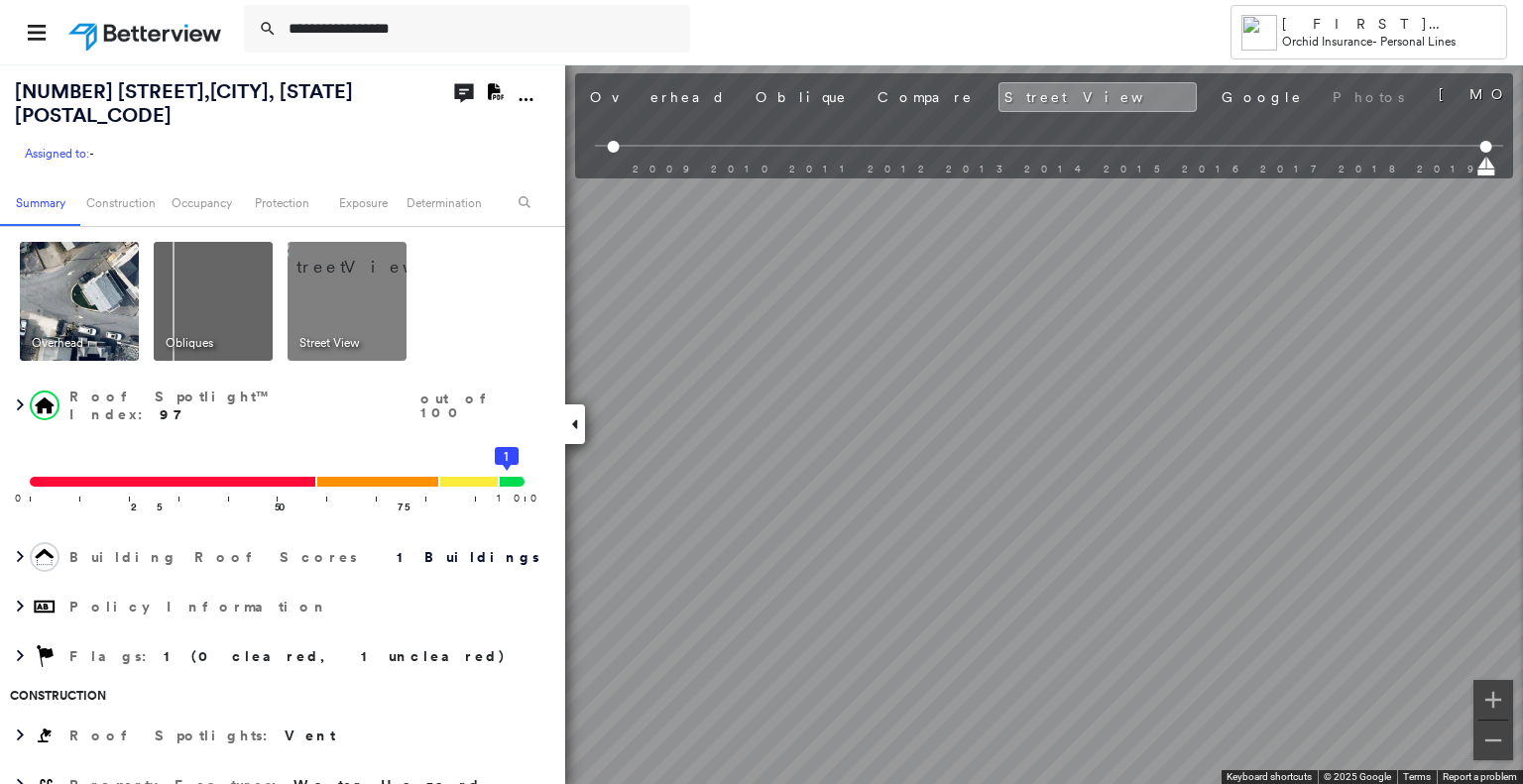 scroll, scrollTop: 0, scrollLeft: 0, axis: both 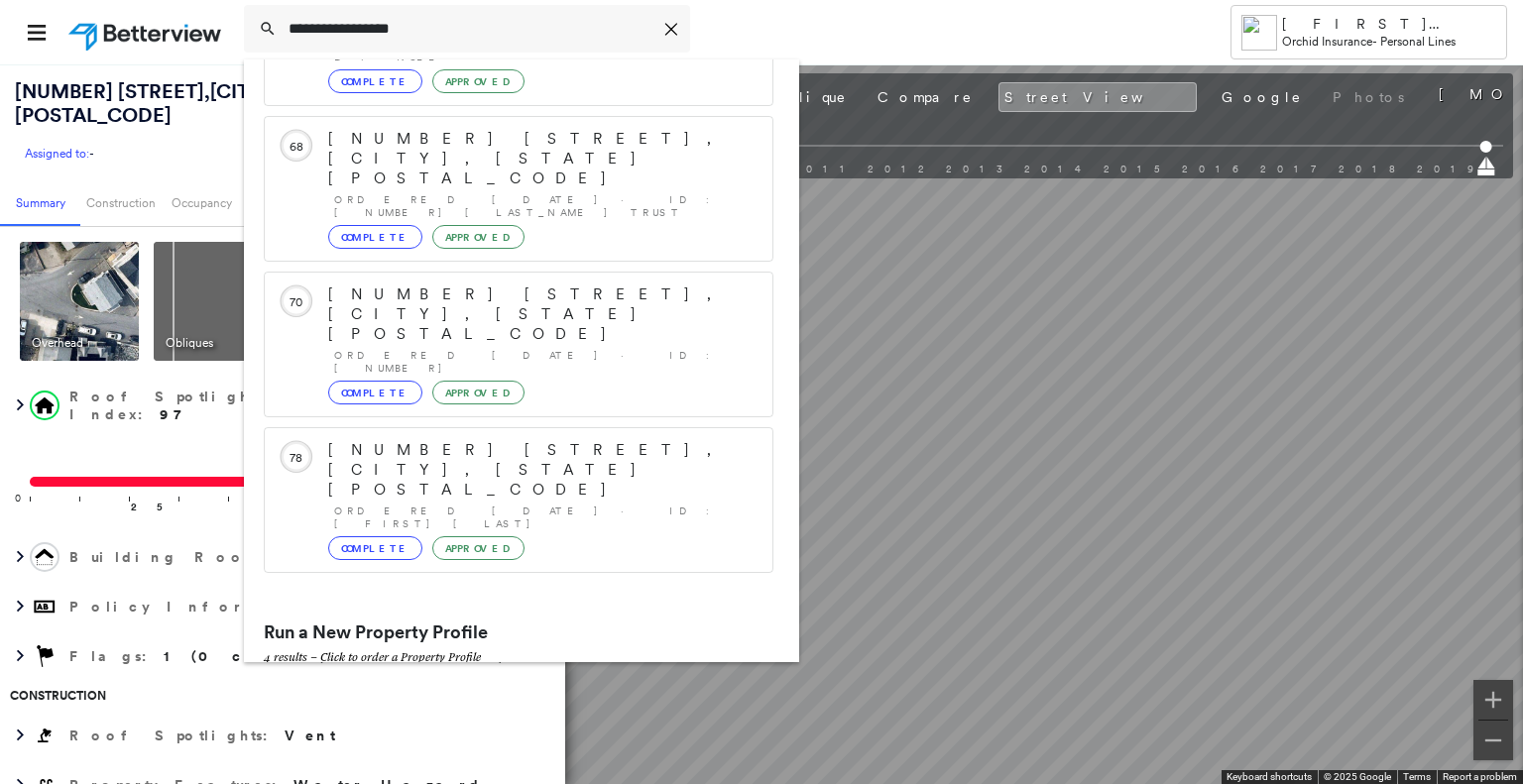 type on "**********" 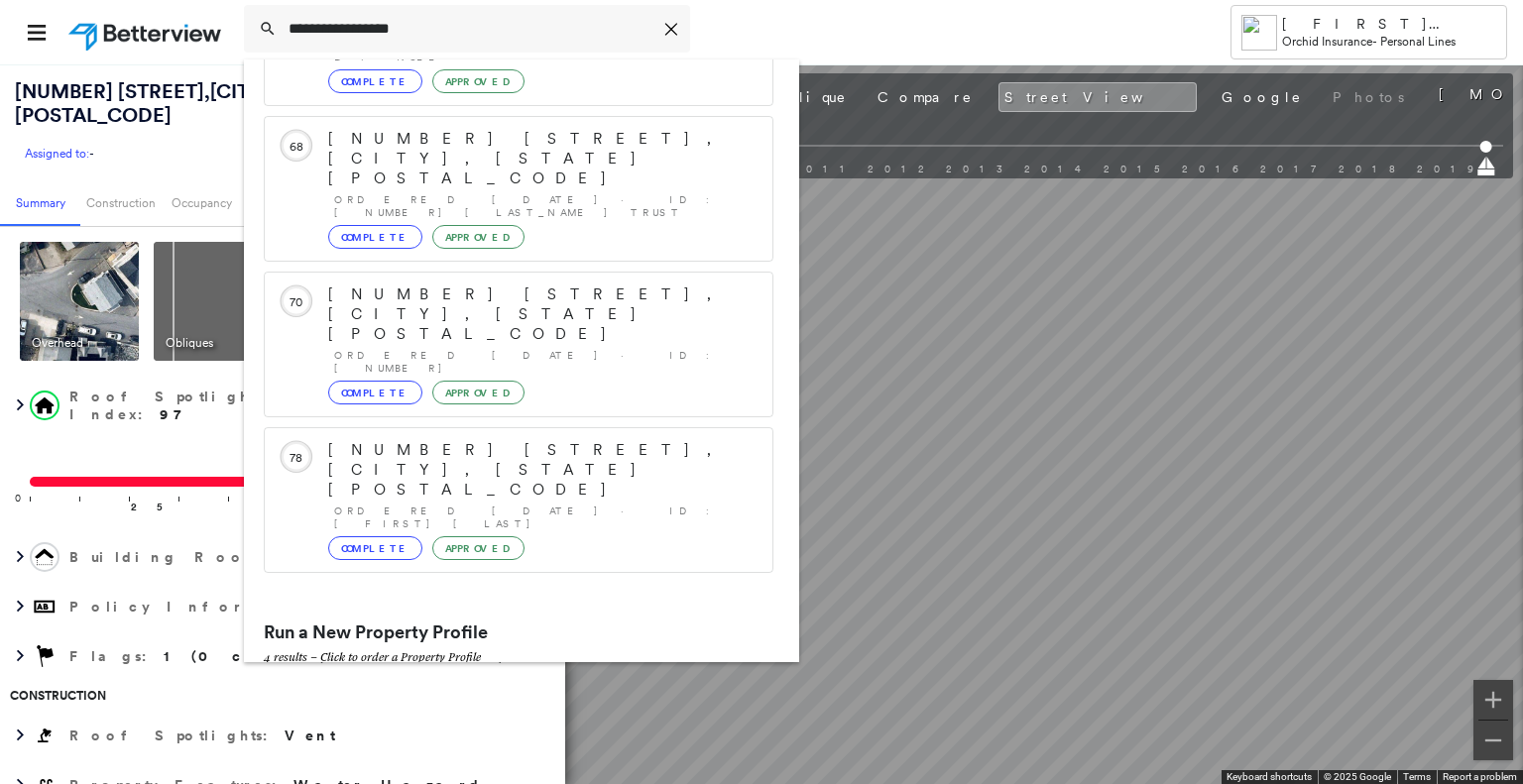 click on "[NUMBER] [STREET], [CITY], [STATE] [POSTAL_CODE]" at bounding box center (497, 708) 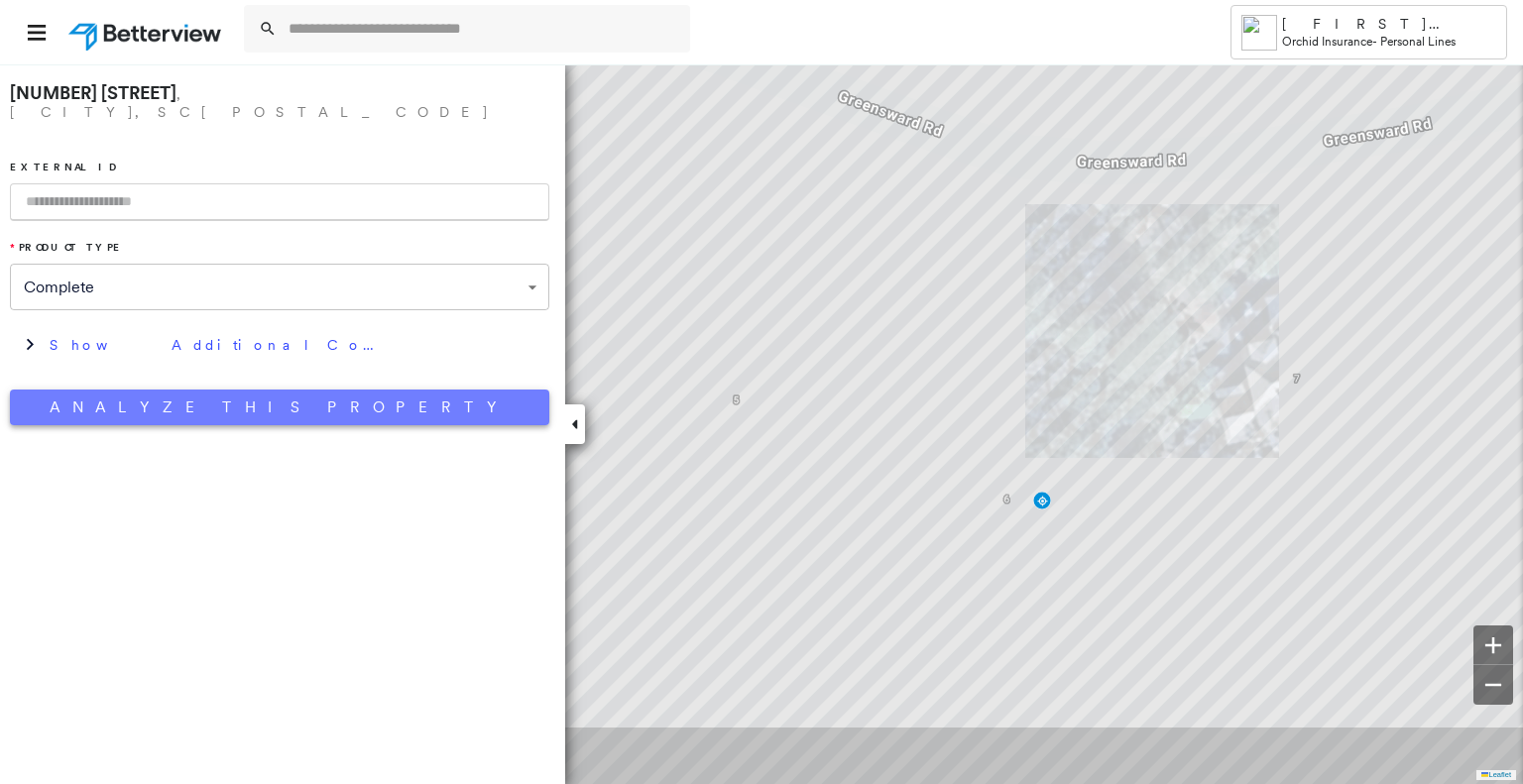 click on "Analyze This Property" at bounding box center [280, 407] 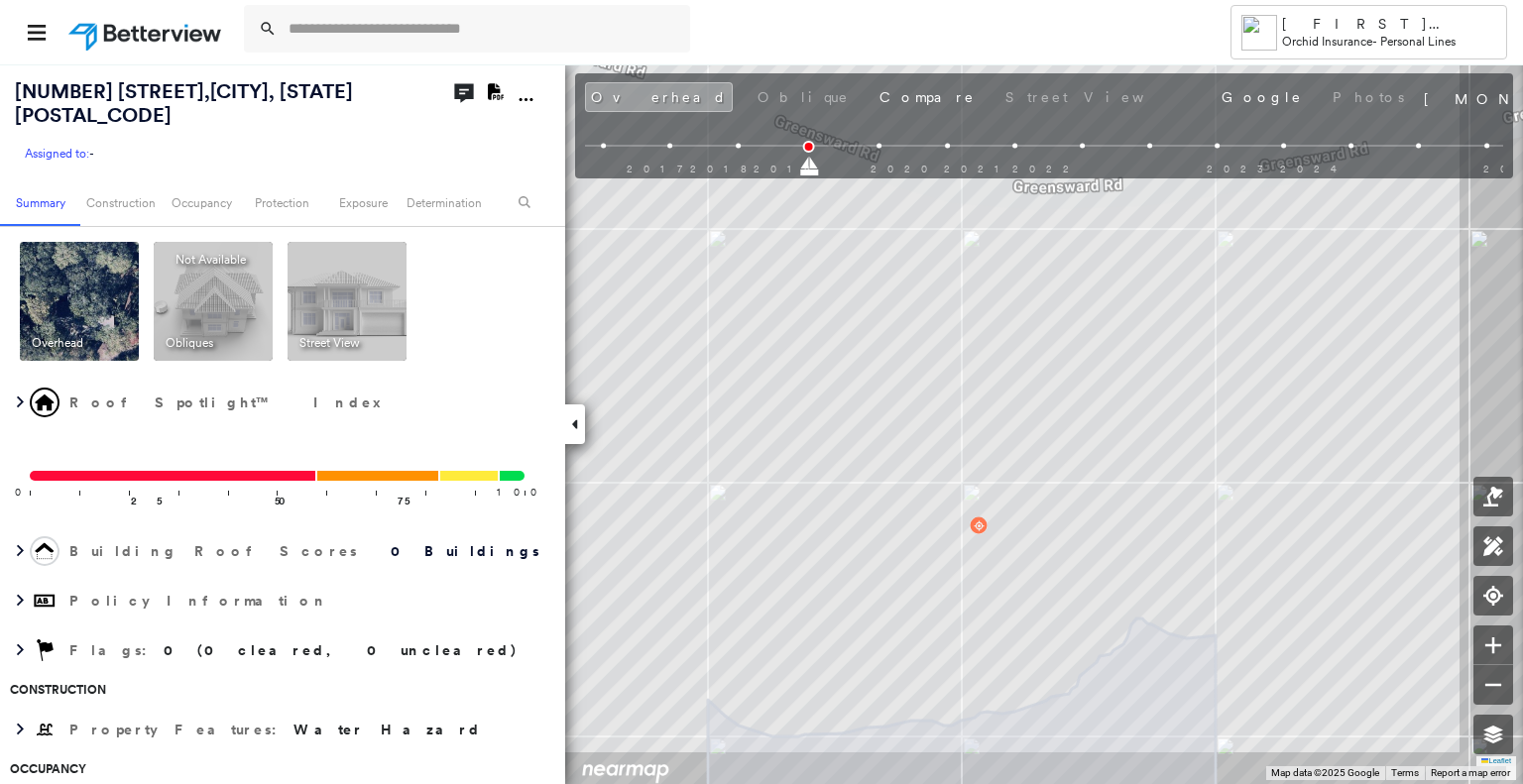 click on ", [CITY], [STATE] Assigned to:  - Assigned to:  - Assigned to:  - Open Comments Download PDF Report Summary Construction Occupancy Protection Exposure Determination Overhead Obliques Not Available ; Street View Roof Spotlight™ Index 0 100 25 50 75 Building Roof Scores 0 Buildings Policy Information Flags :  0 (0 cleared, 0 uncleared) Construction Property Features :  Water Hazard Occupancy Place Detail Protection Exposure FEMA Risk Index Flood Regional Hazard: 3   out of  5 Additional Perils Determination Flags :  0 (0 cleared, 0 uncleared) Uncleared Flags (0) Cleared Flags  (0) There are no  uncleared  flags. Action Taken New Entry History Quote/New Business Terms & Conditions Added ACV Endorsement Added Cosmetic Endorsement Inspection/Loss Control Report Information Added to Inspection Survey Onsite Inspection Ordered Determined No Inspection Needed General Used Report to Further Agent/Insured Discussion Reject/Decline - New Business Allowed to Proceed / Policy Bound Save Renewal" at bounding box center [762, 423] 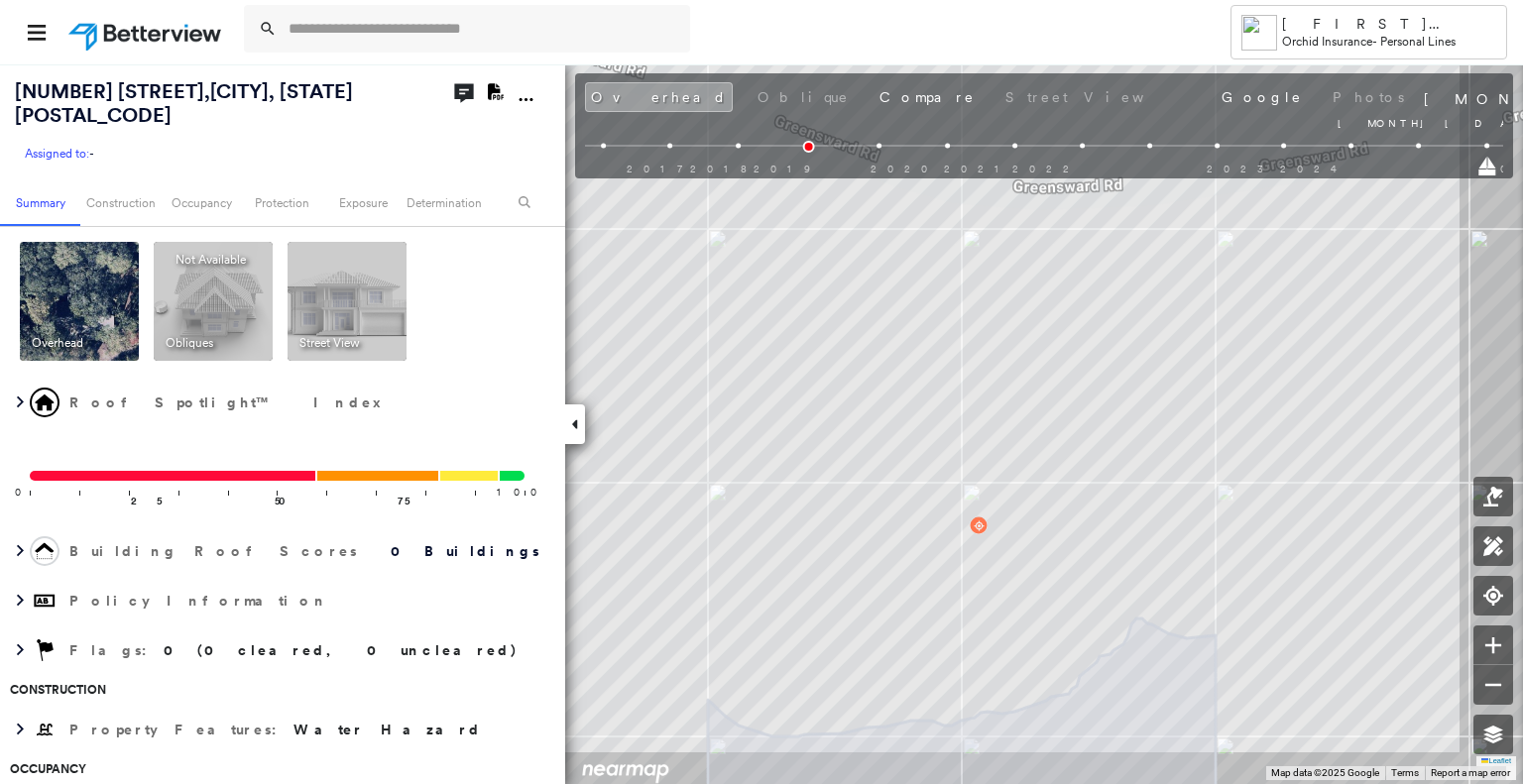 click on ", [CITY], [STATE] Assigned to:  - Assigned to:  - Assigned to:  - Open Comments Download PDF Report Summary Construction Occupancy Protection Exposure Determination Overhead Obliques Not Available ; Street View Roof Spotlight™ Index 0 100 25 50 75 Building Roof Scores 0 Buildings Policy Information Flags :  0 (0 cleared, 0 uncleared) Construction Property Features :  Water Hazard Occupancy Place Detail Protection Exposure FEMA Risk Index Flood Regional Hazard: 3   out of  5 Additional Perils Determination Flags :  0 (0 cleared, 0 uncleared) Uncleared Flags (0) Cleared Flags  (0) There are no  uncleared  flags. Action Taken New Entry History Quote/New Business Terms & Conditions Added ACV Endorsement Added Cosmetic Endorsement Inspection/Loss Control Report Information Added to Inspection Survey Onsite Inspection Ordered Determined No Inspection Needed General Used Report to Further Agent/Insured Discussion Reject/Decline - New Business Allowed to Proceed / Policy Bound Save Renewal" at bounding box center (762, 423) 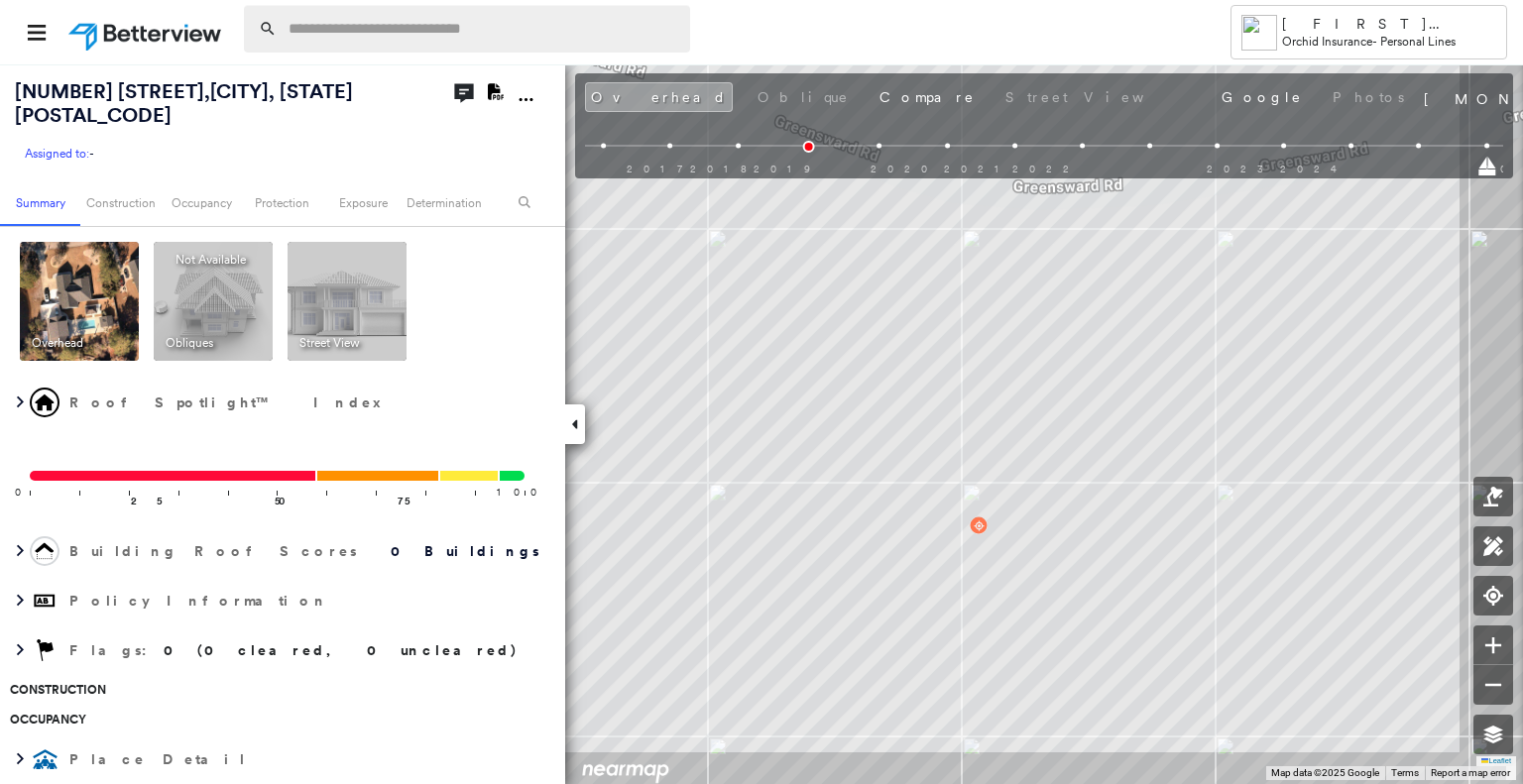 click at bounding box center [483, 29] 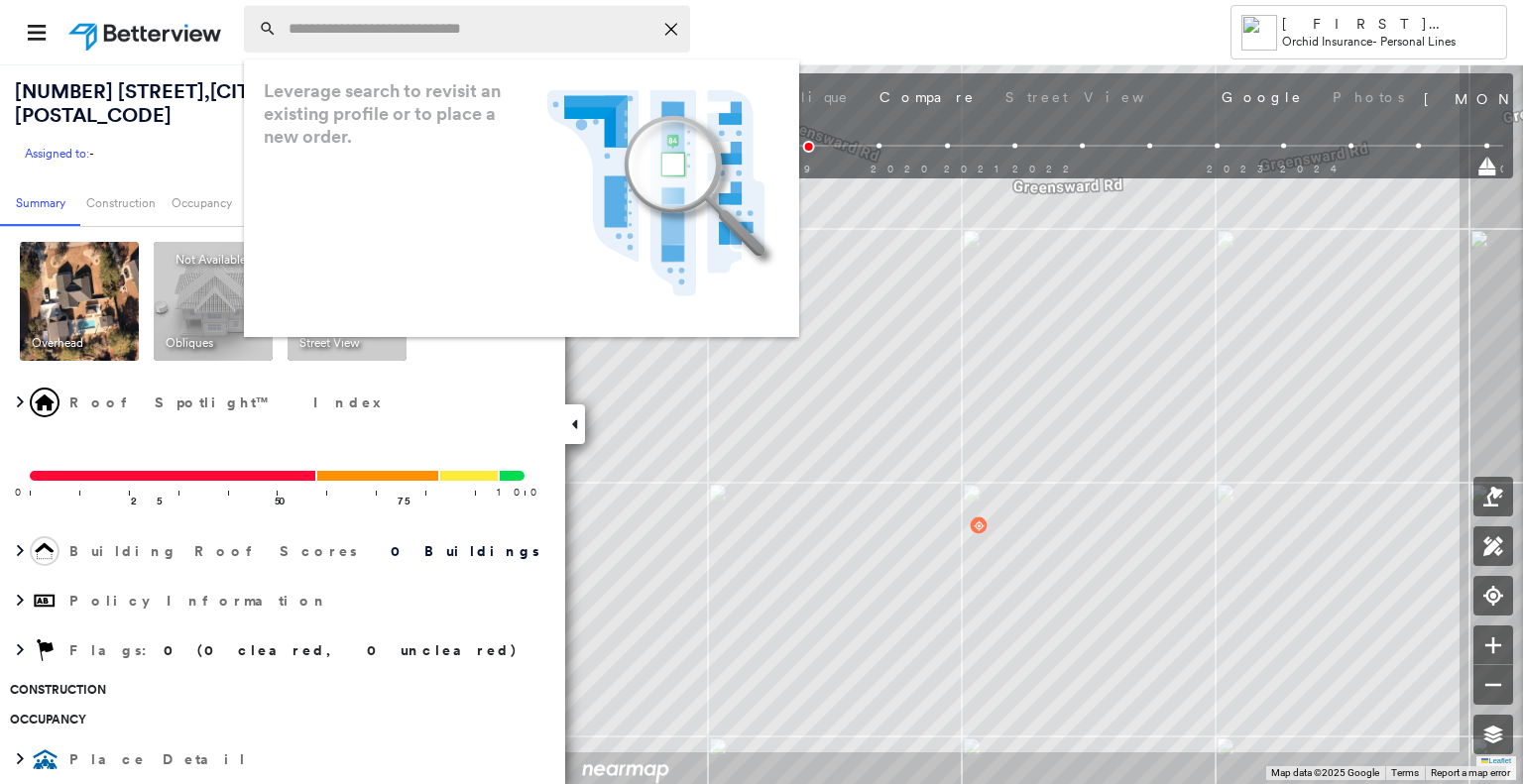 paste on "**********" 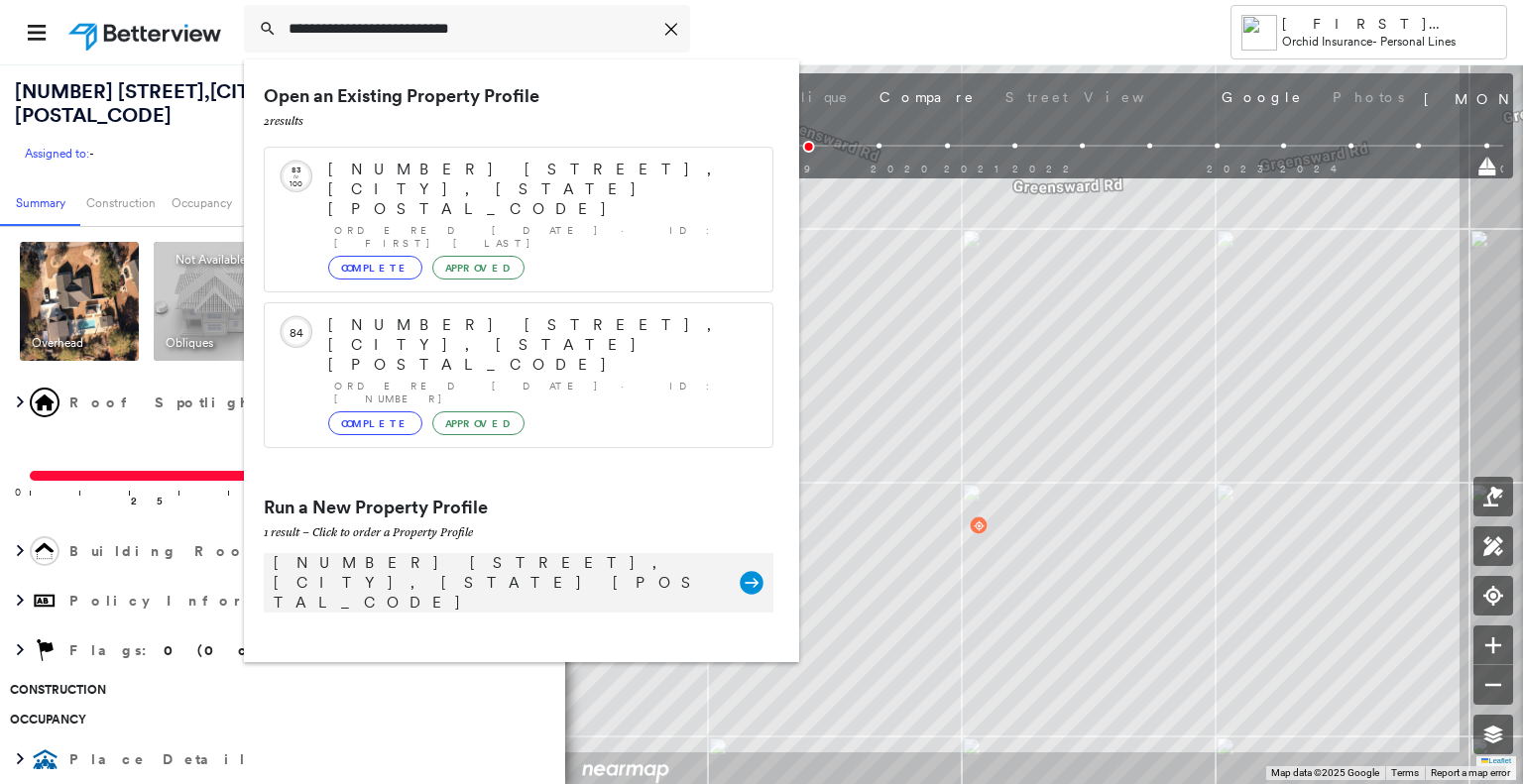 type on "**********" 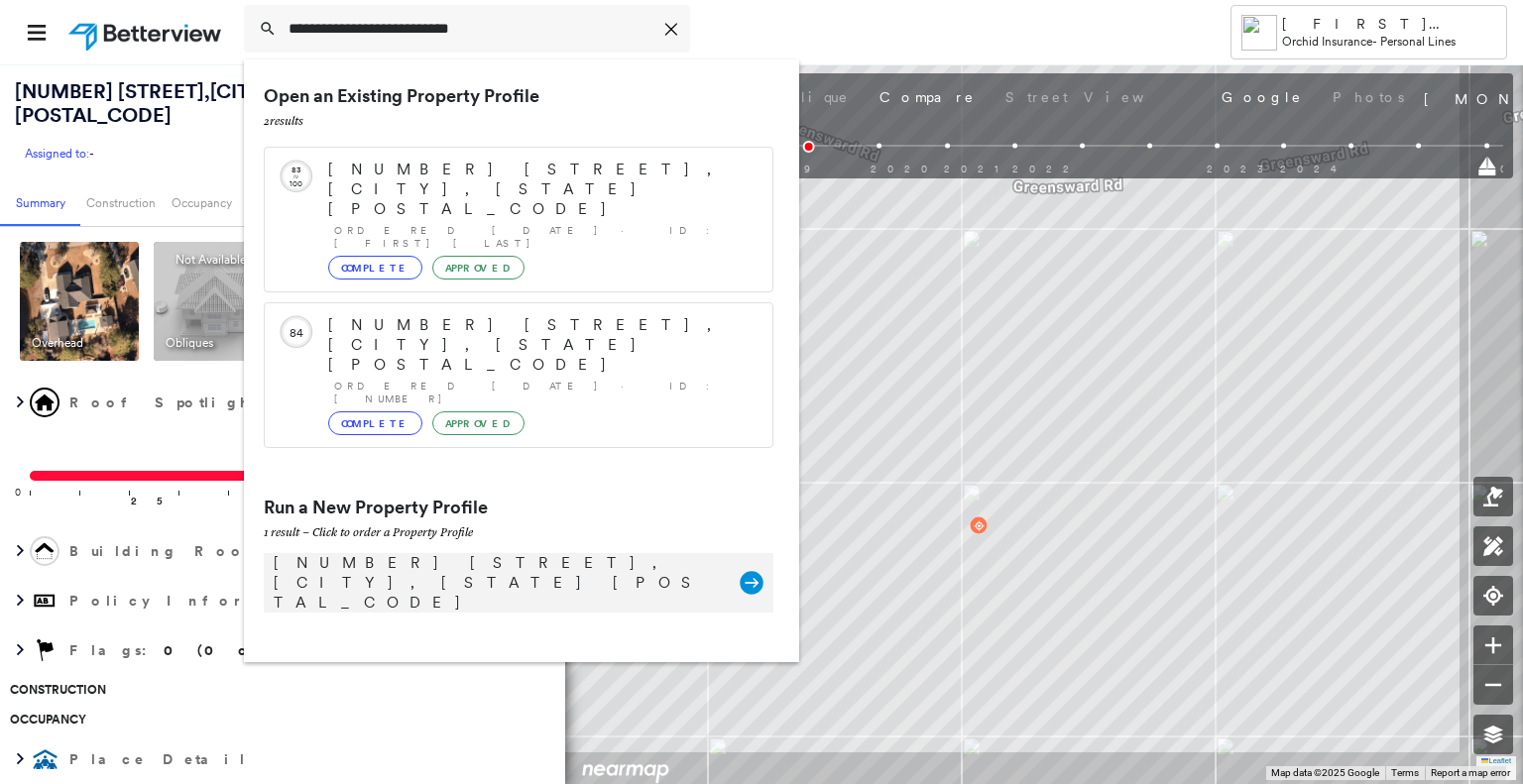 click on "[NUMBER] [STREET], [CITY], [STATE] [POSTAL_CODE]" at bounding box center [497, 583] 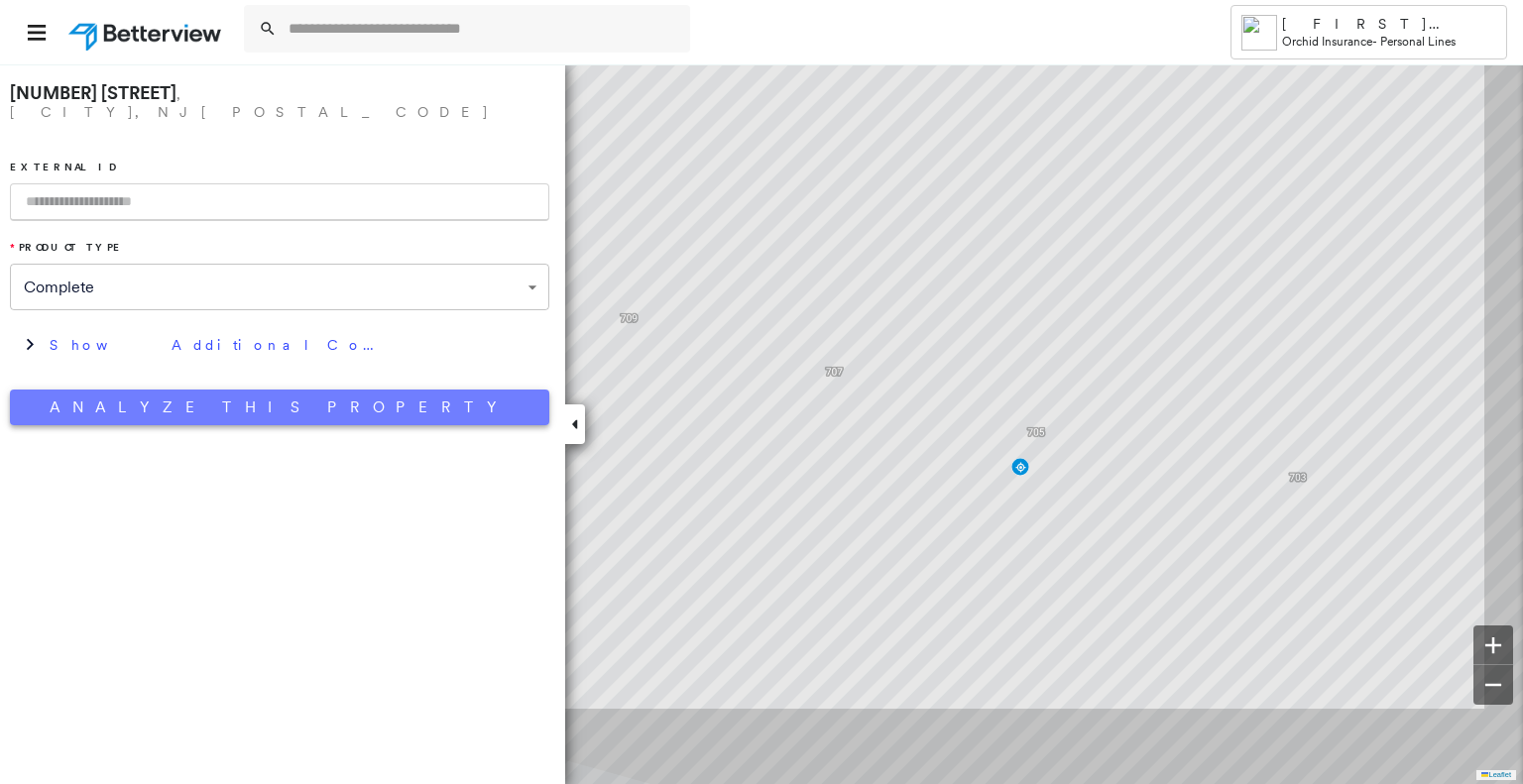 click on "Analyze This Property" at bounding box center (280, 407) 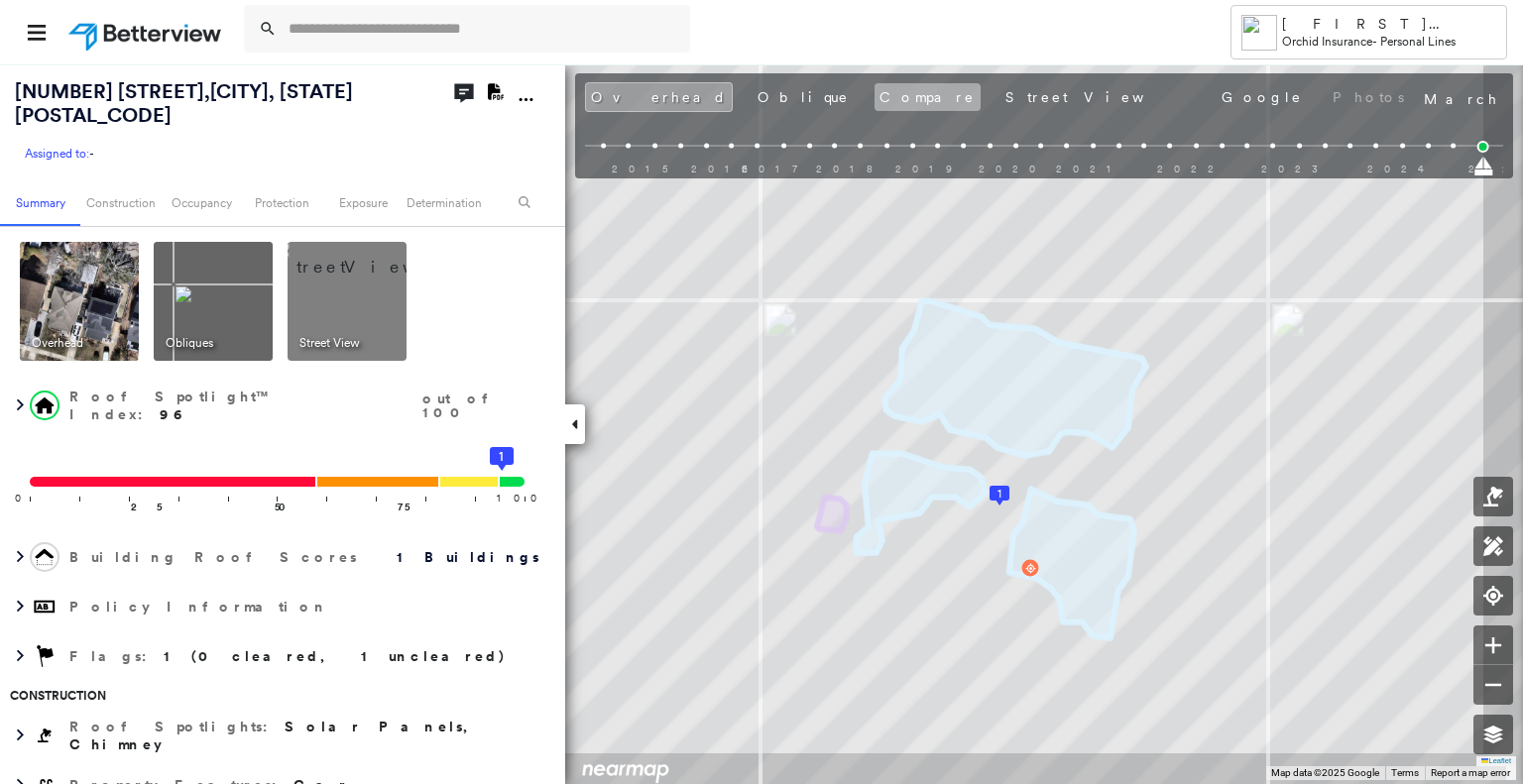 click on "Compare" at bounding box center [927, 97] 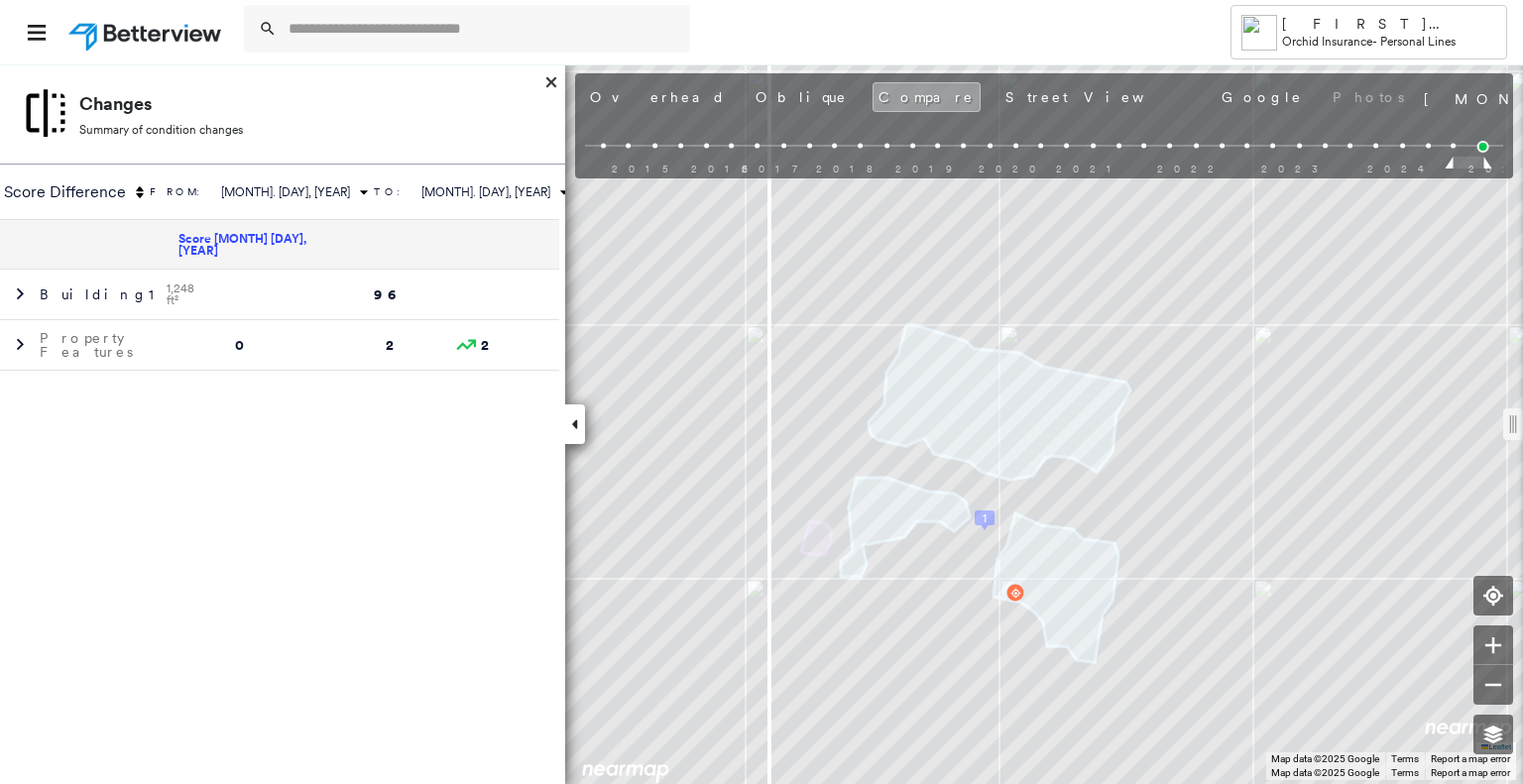 drag, startPoint x: 1050, startPoint y: 429, endPoint x: 765, endPoint y: 420, distance: 285.14207 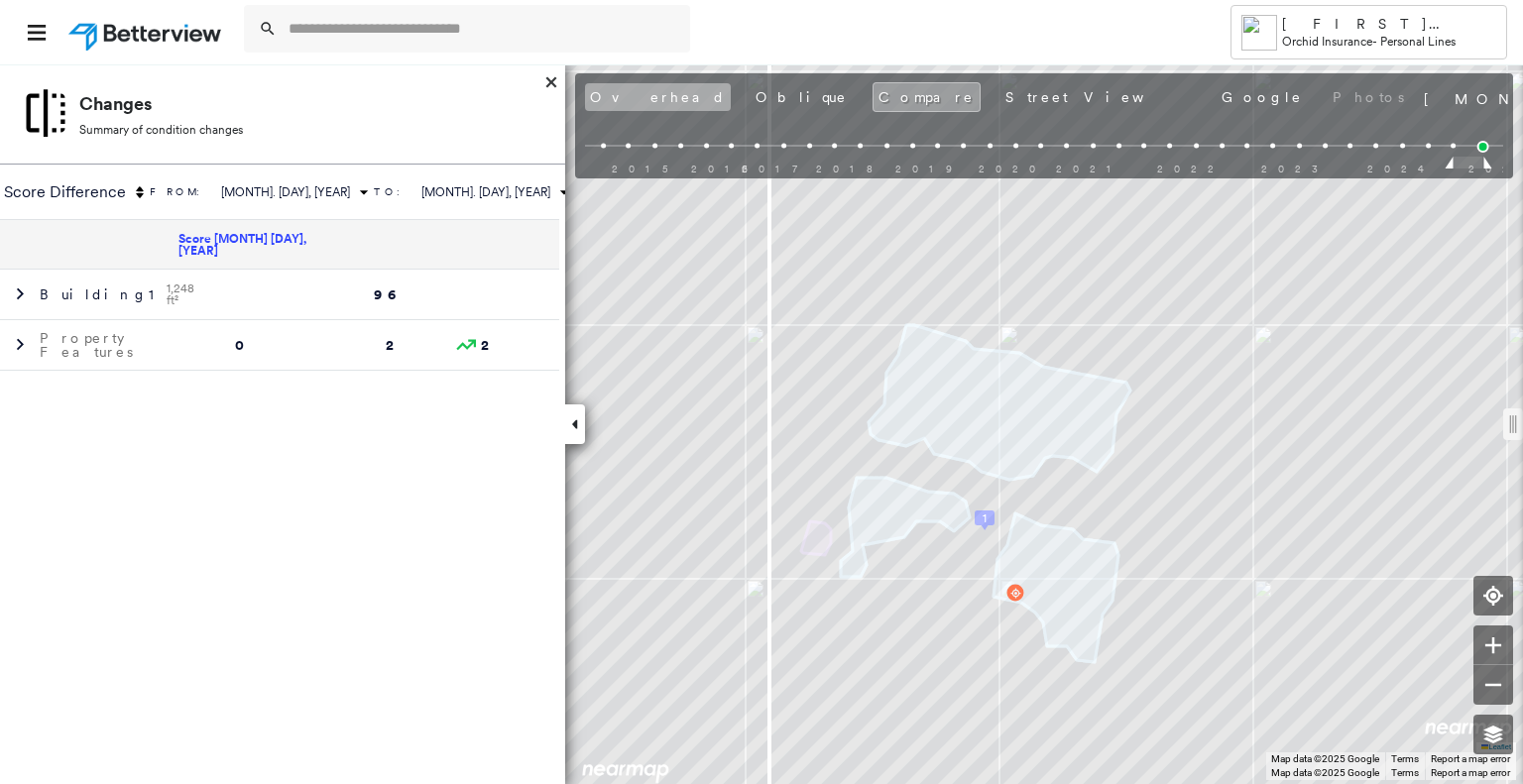 click on "Overhead" at bounding box center (657, 97) 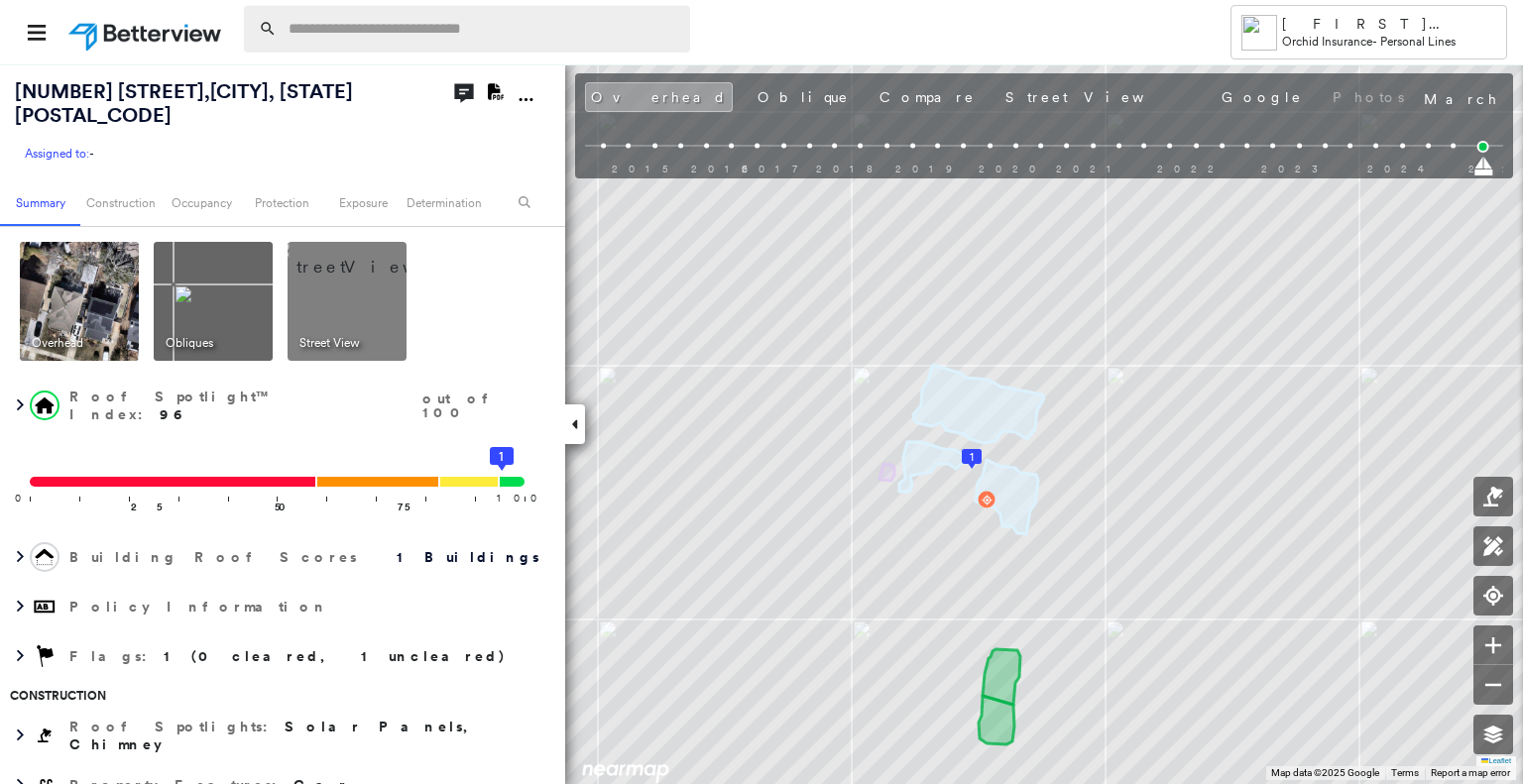 click at bounding box center (483, 29) 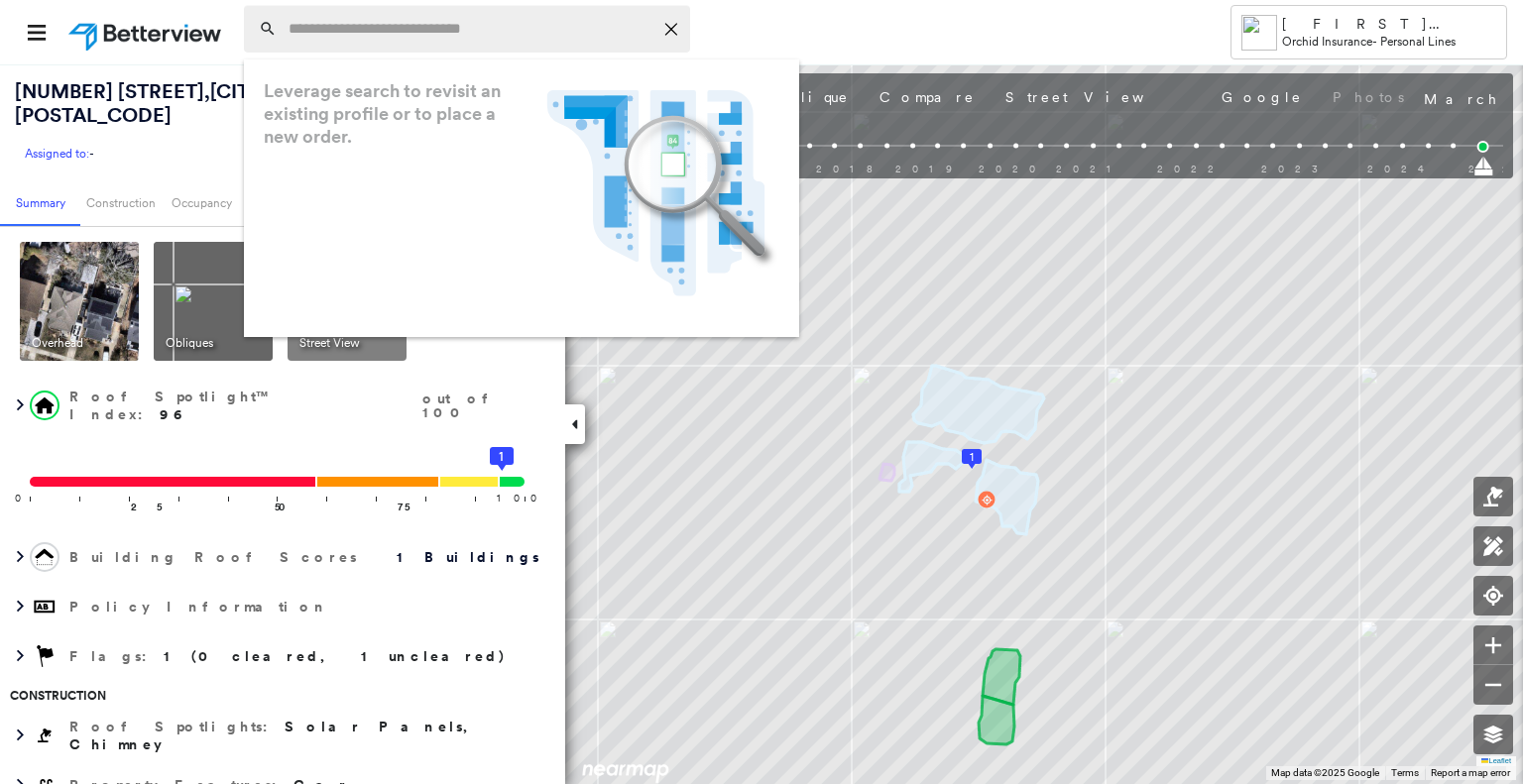 paste on "**********" 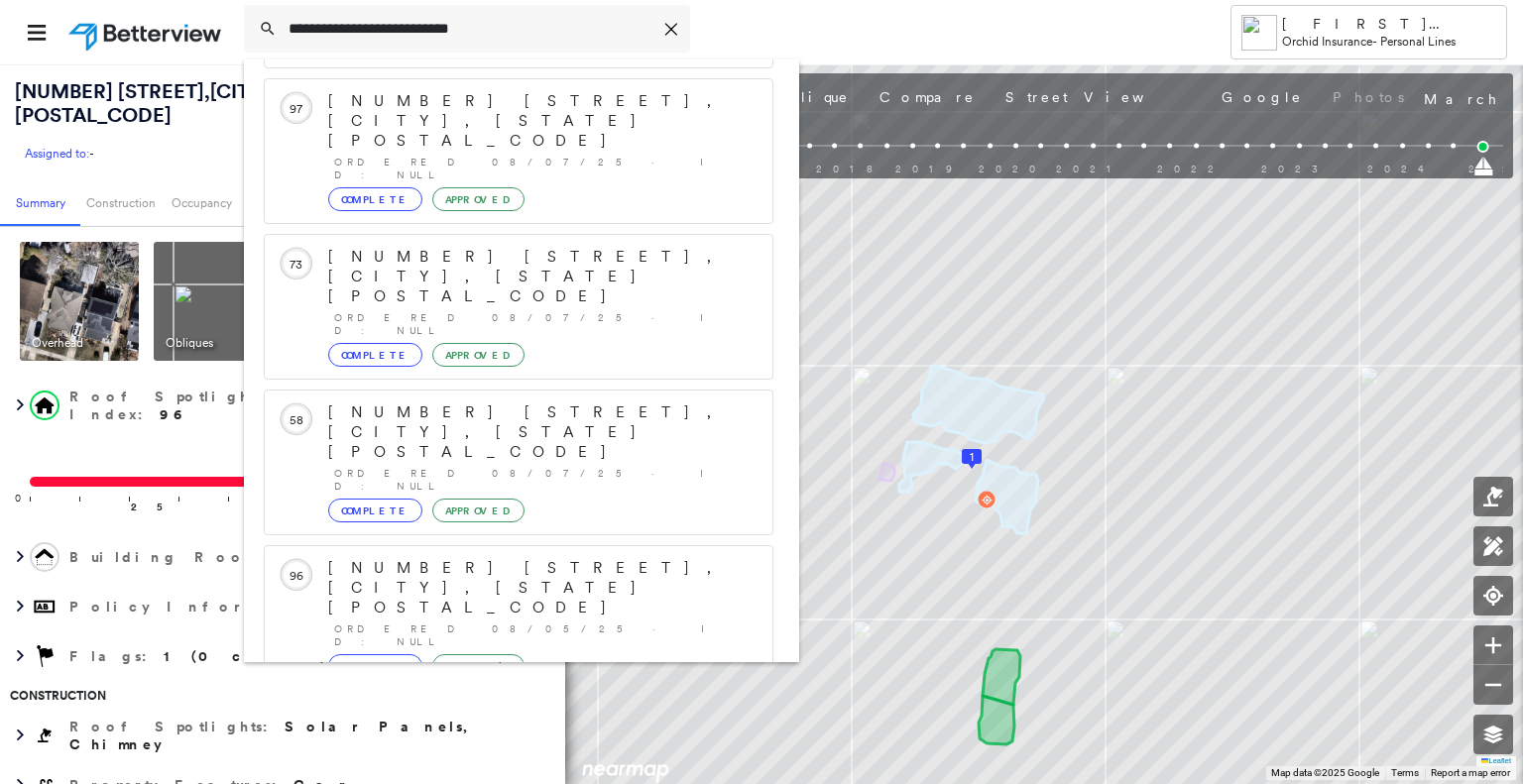 scroll, scrollTop: 206, scrollLeft: 0, axis: vertical 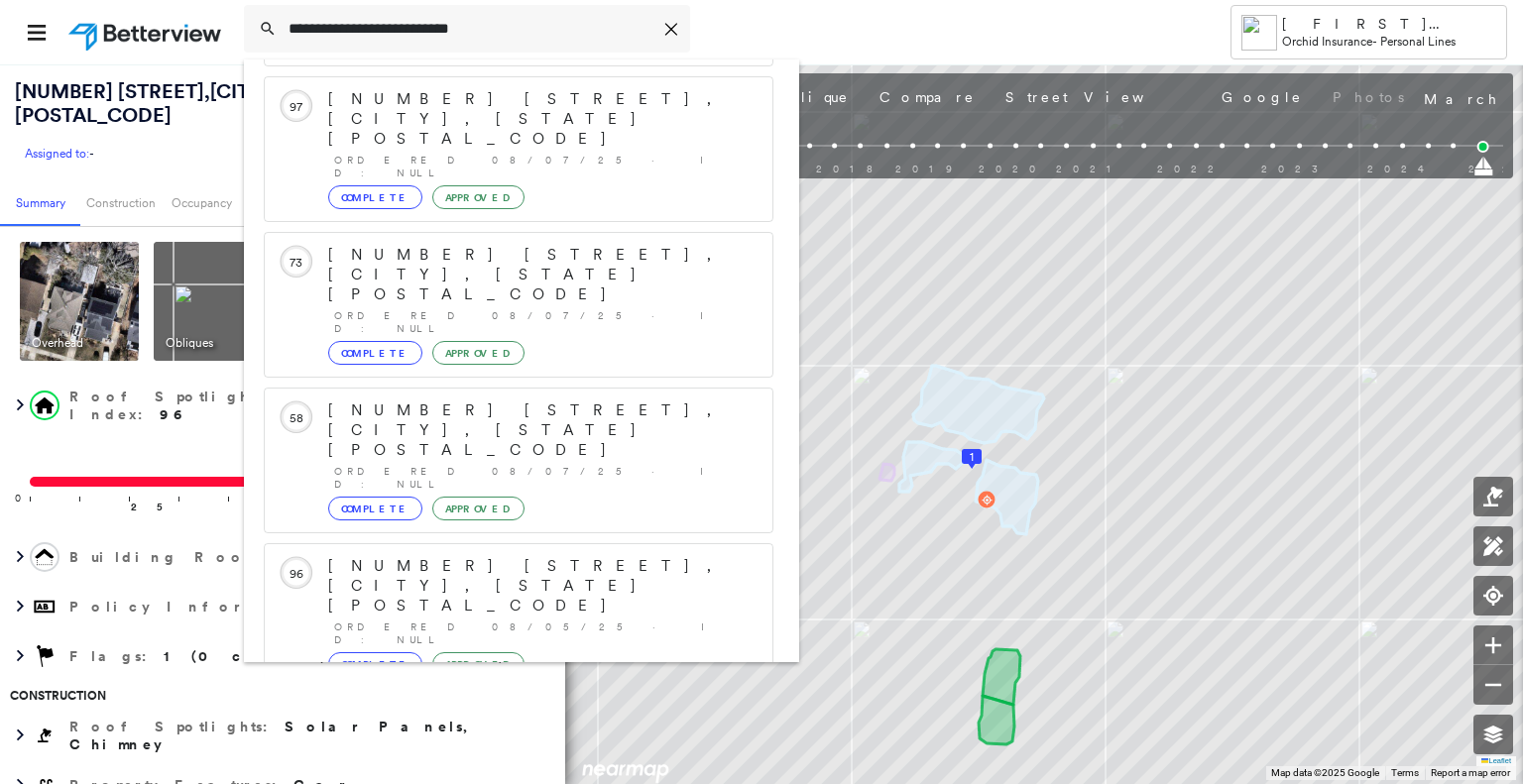 type on "**********" 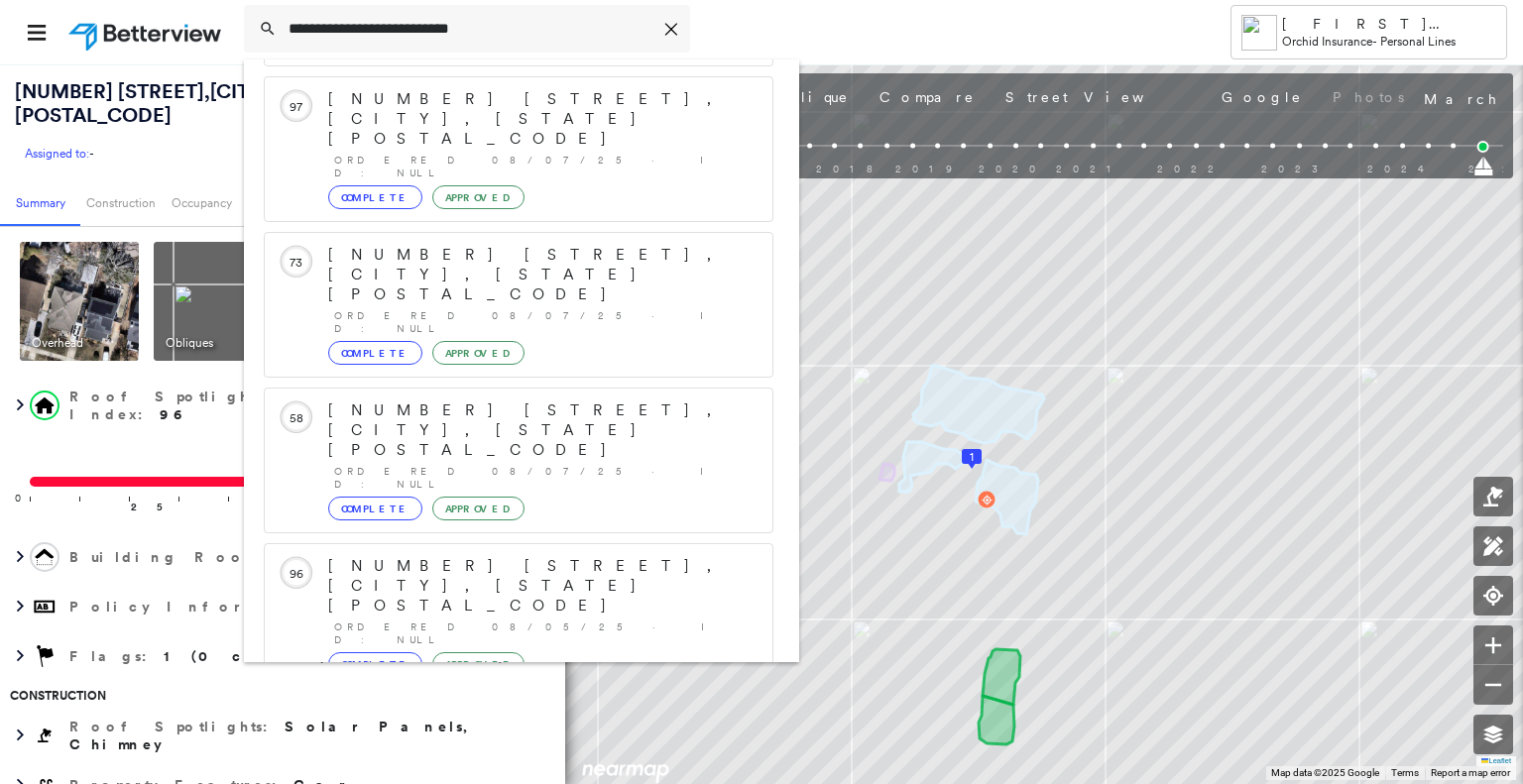 click on "[NUMBER] [STREET], [CITY], [STATE] [POSTAL_CODE]" at bounding box center (497, 875) 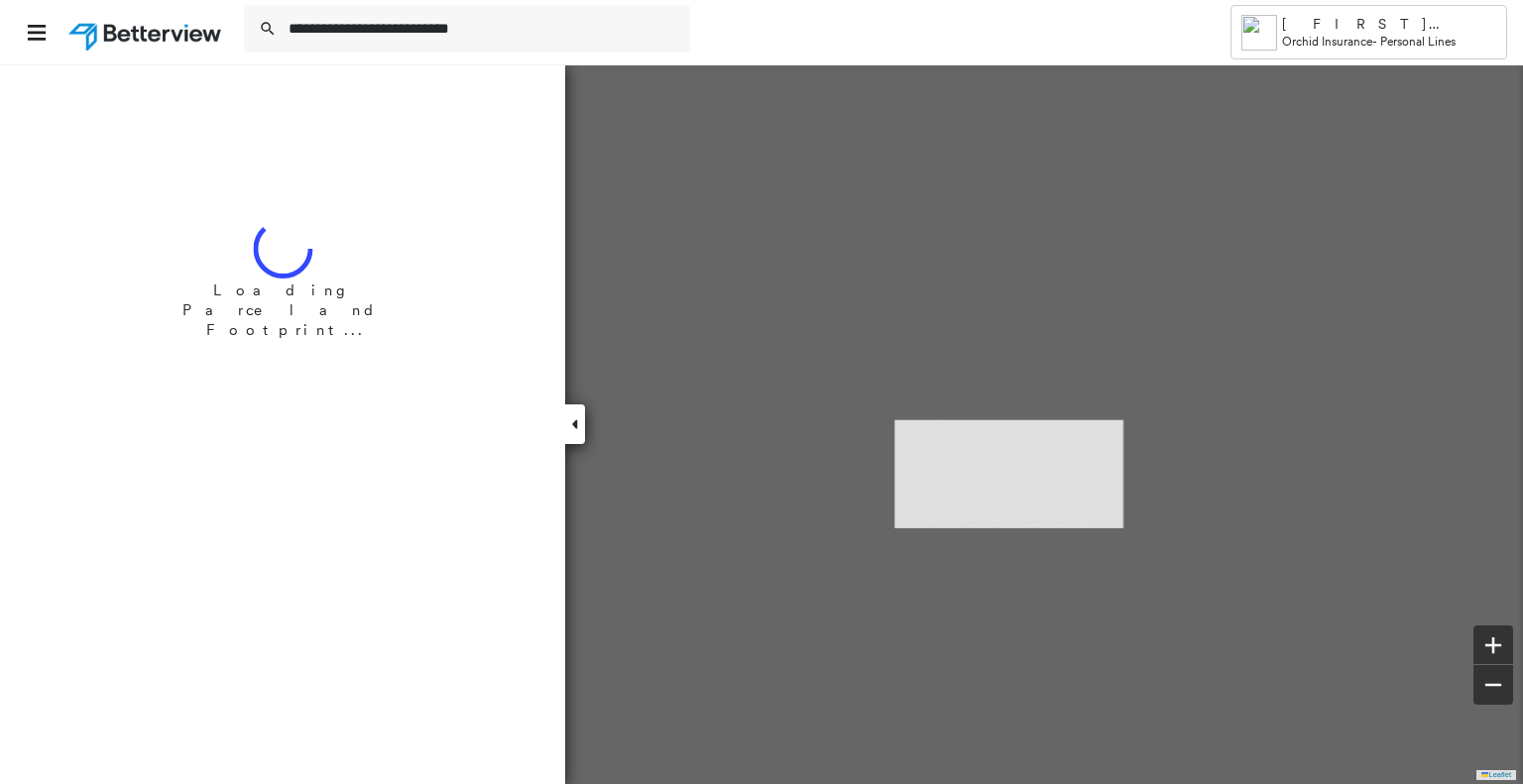 type 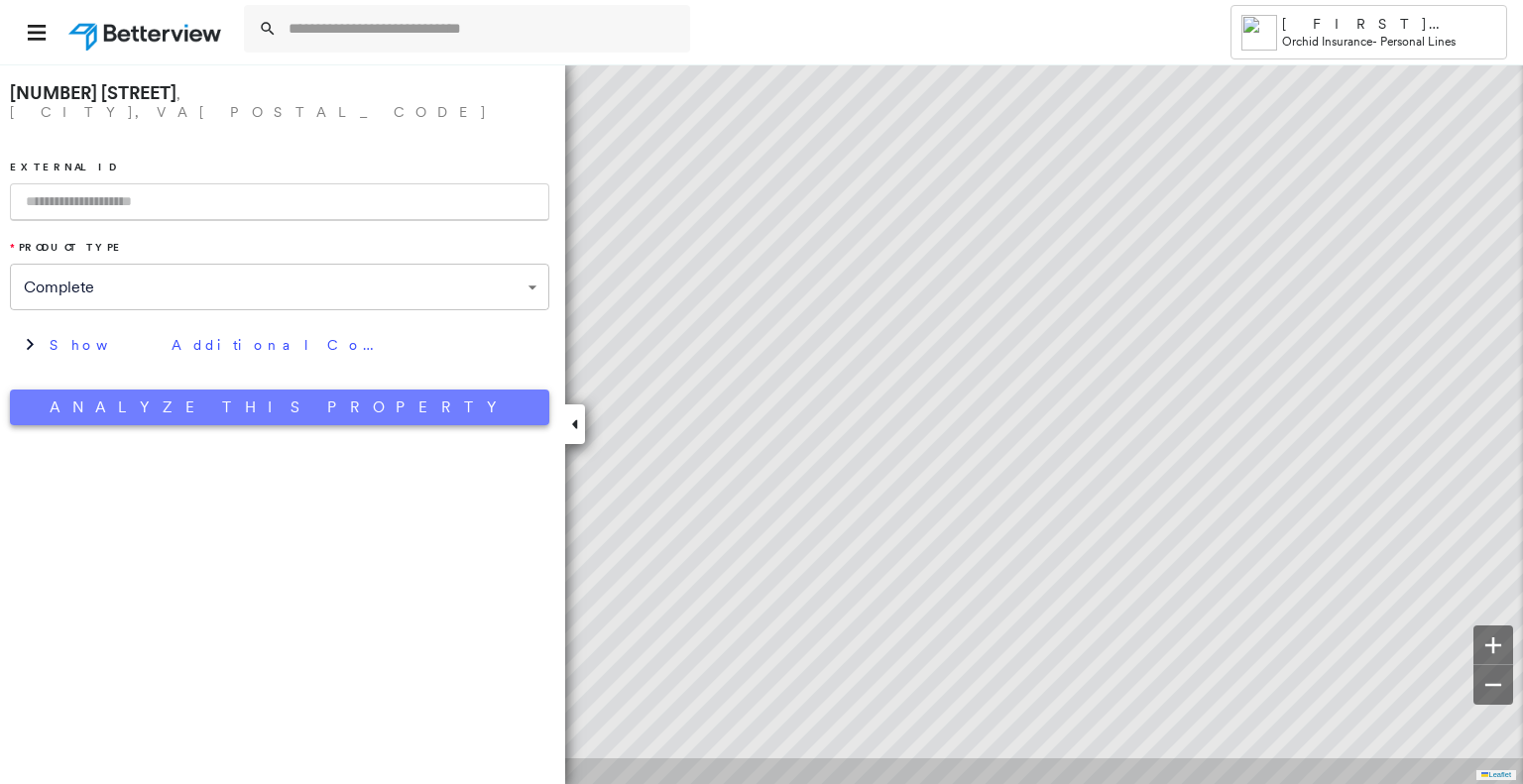 click on "Analyze This Property" at bounding box center [280, 407] 